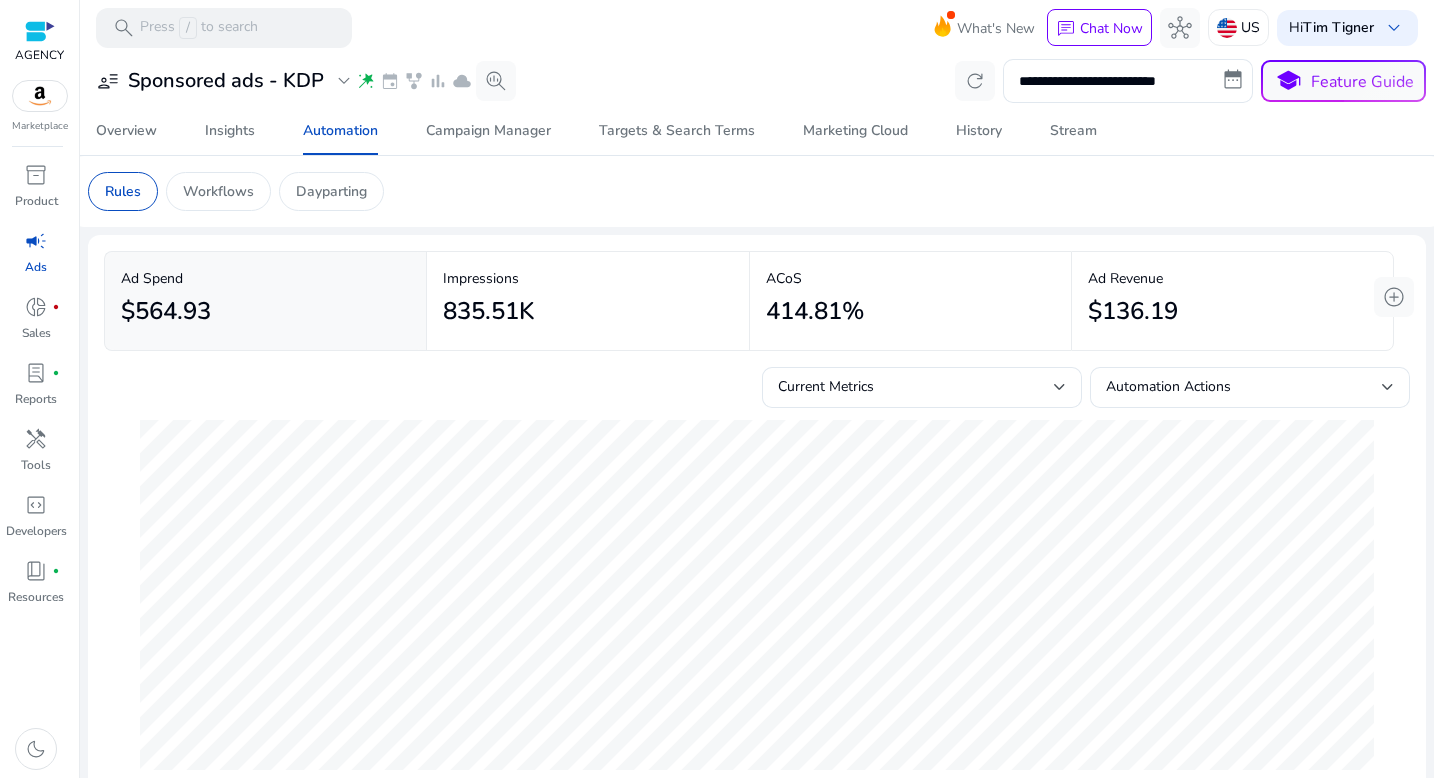 scroll, scrollTop: 0, scrollLeft: 0, axis: both 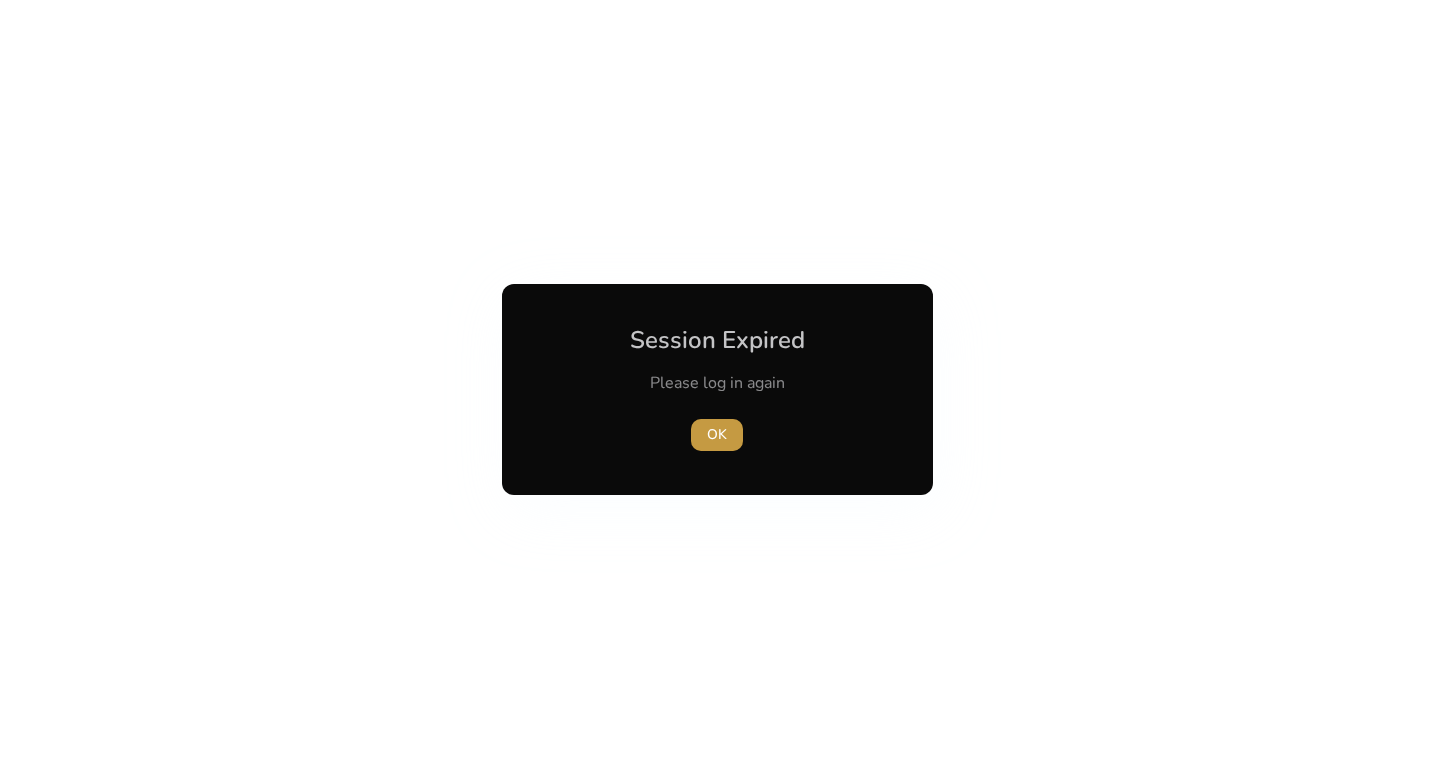 click on "OK" at bounding box center [717, 434] 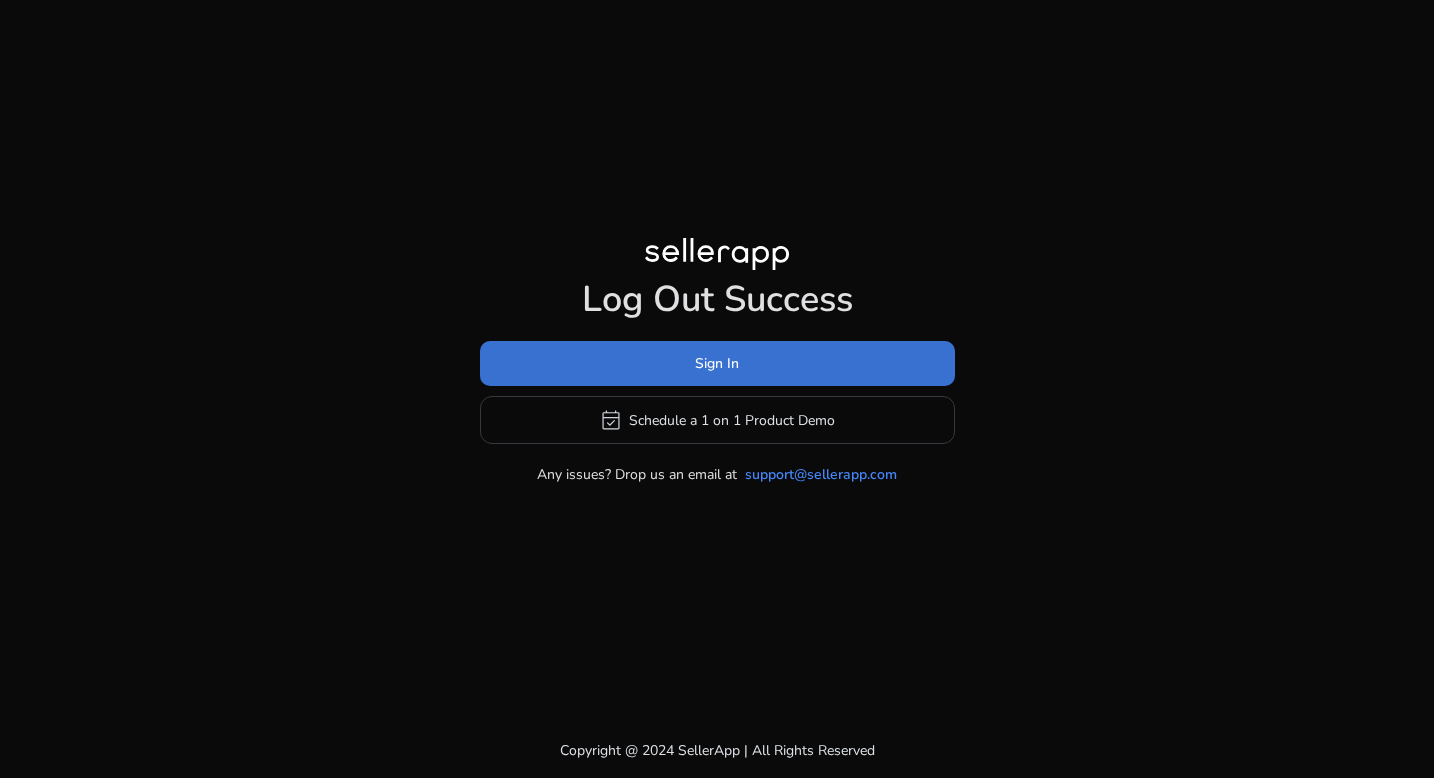 click 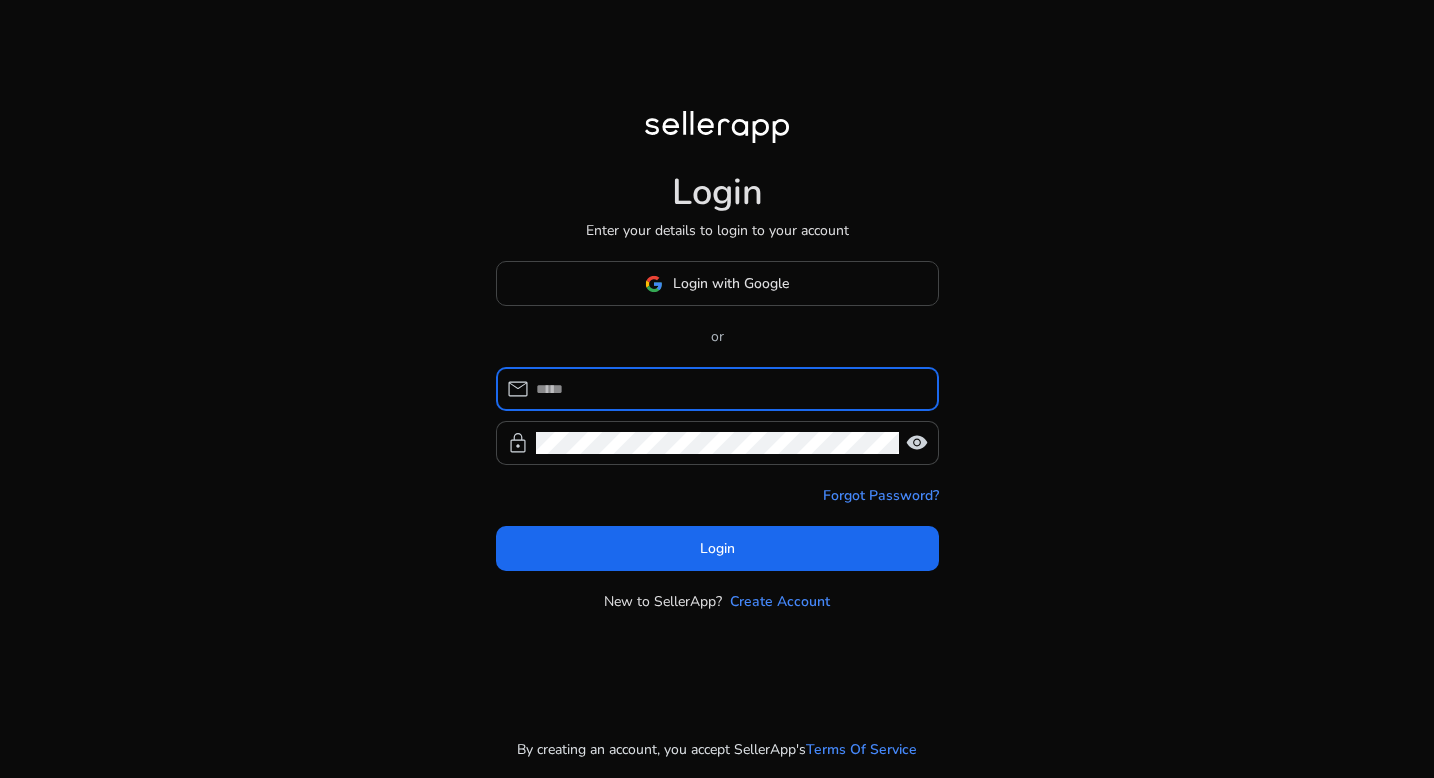 click at bounding box center [729, 389] 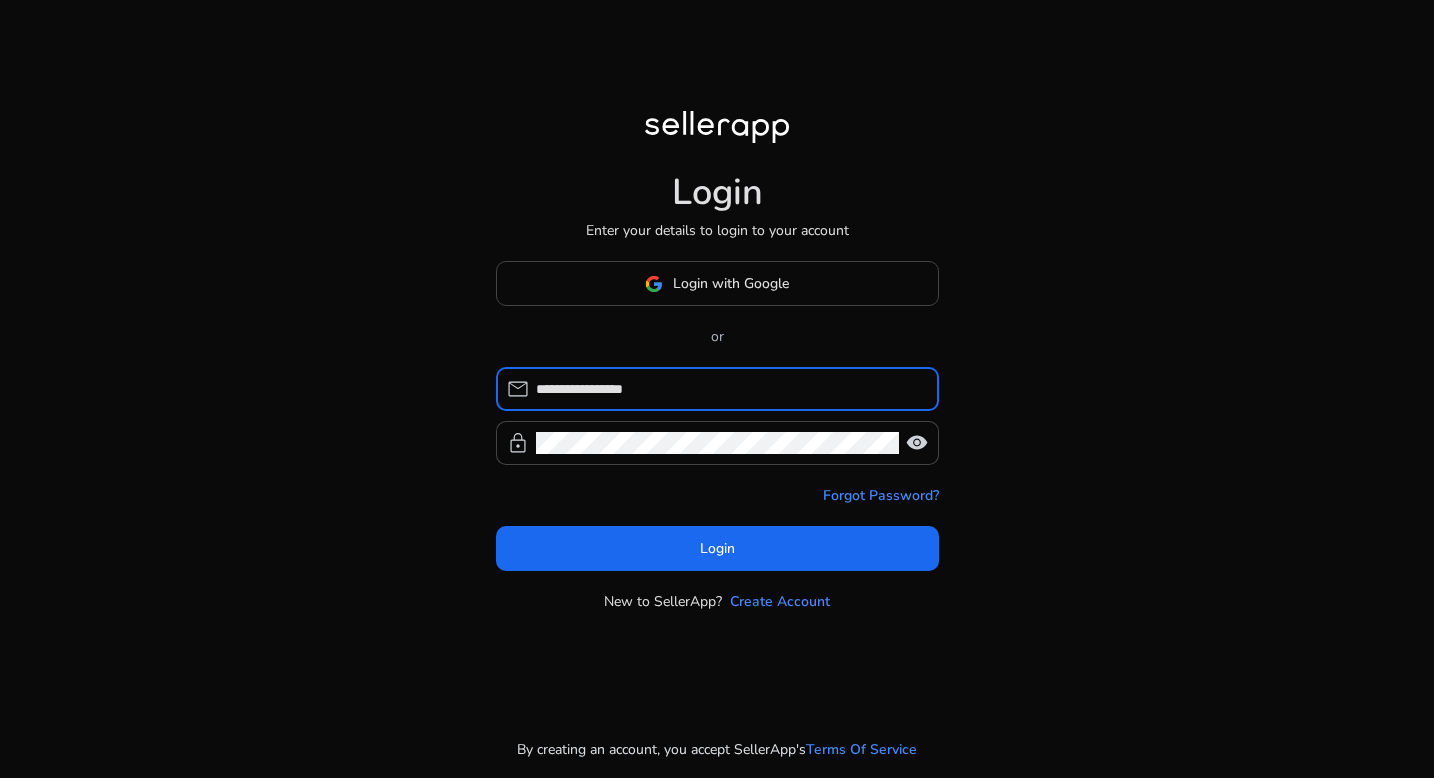 type on "**********" 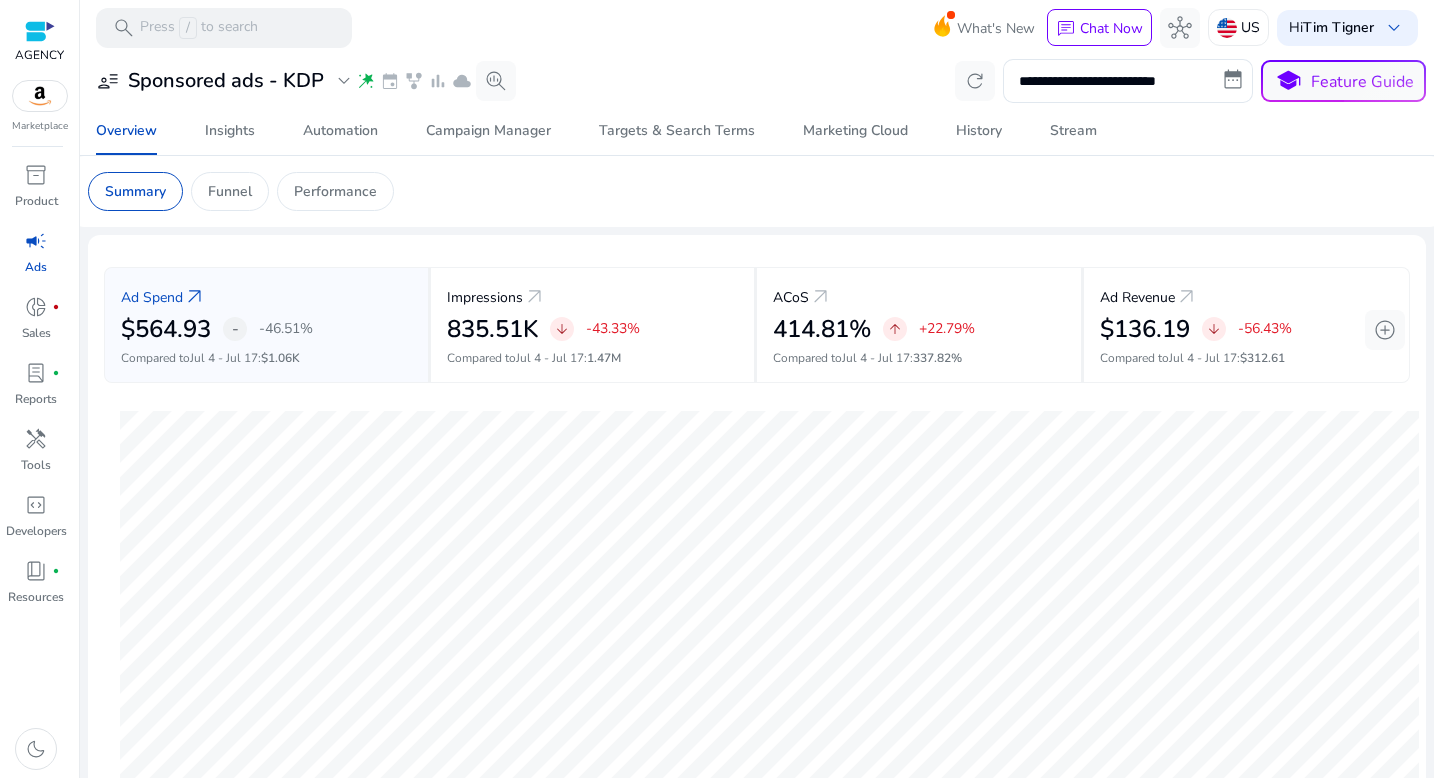 scroll, scrollTop: 0, scrollLeft: 0, axis: both 